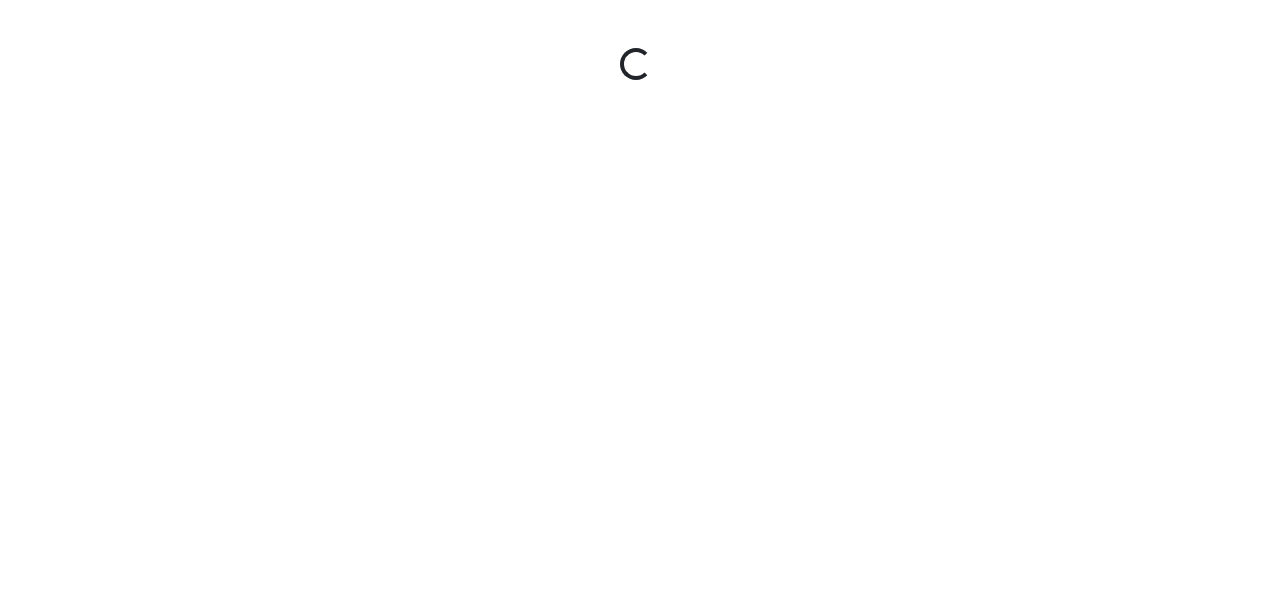 scroll, scrollTop: 0, scrollLeft: 0, axis: both 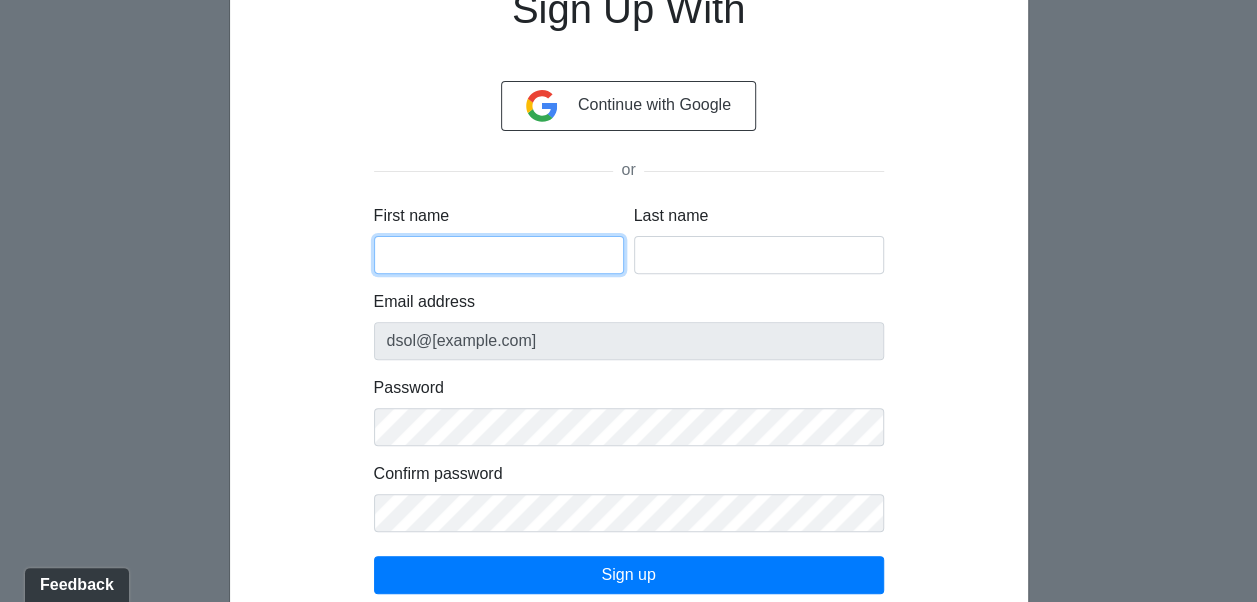 click on "First name" at bounding box center [499, 255] 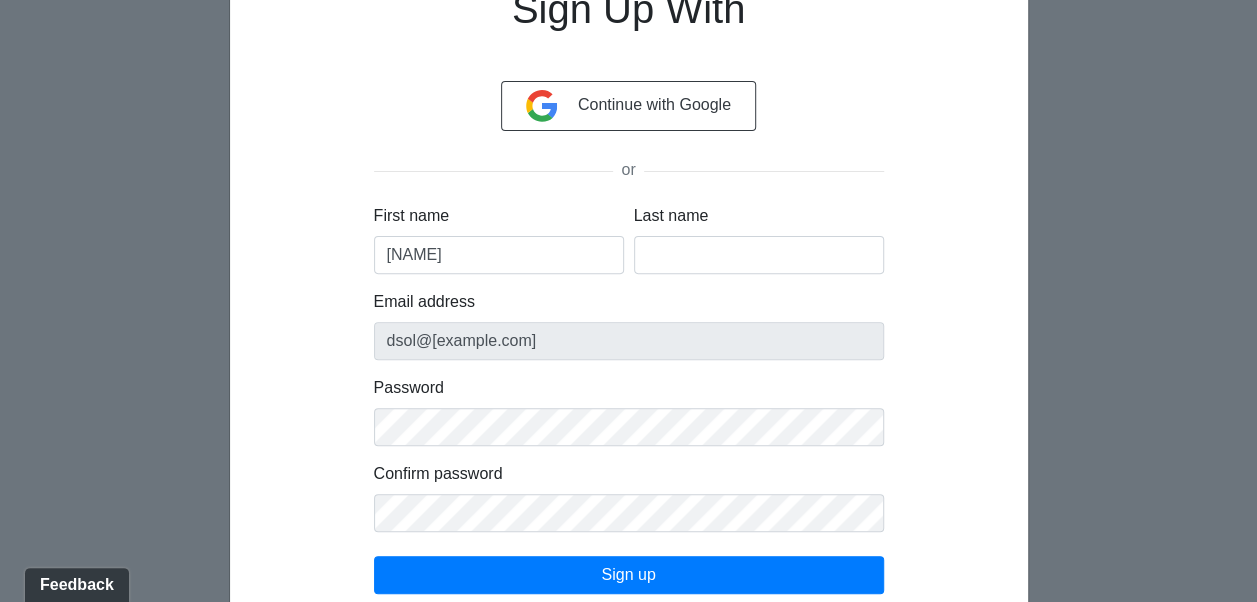 type on "Sol" 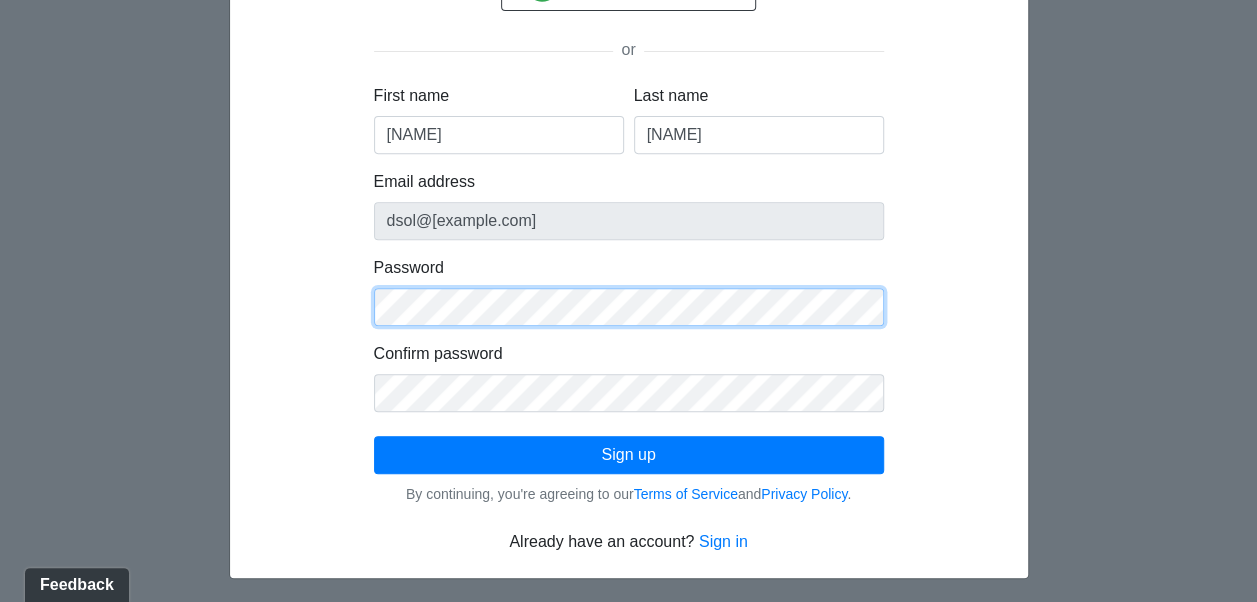 scroll, scrollTop: 323, scrollLeft: 0, axis: vertical 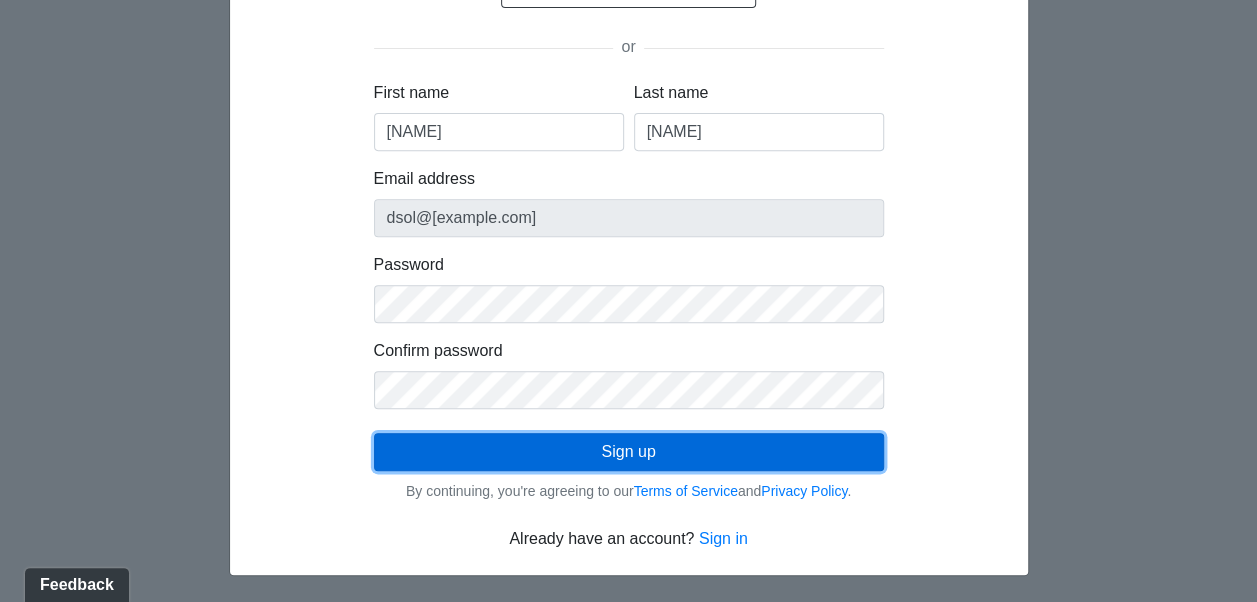 click on "Sign up" at bounding box center (629, 452) 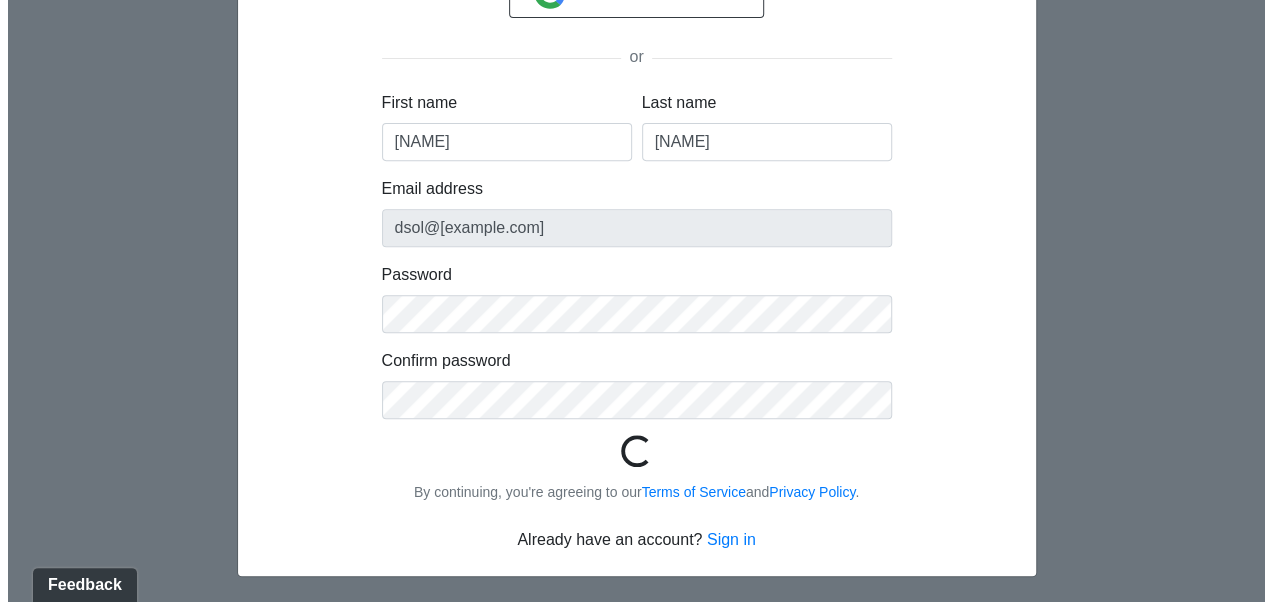 scroll, scrollTop: 0, scrollLeft: 0, axis: both 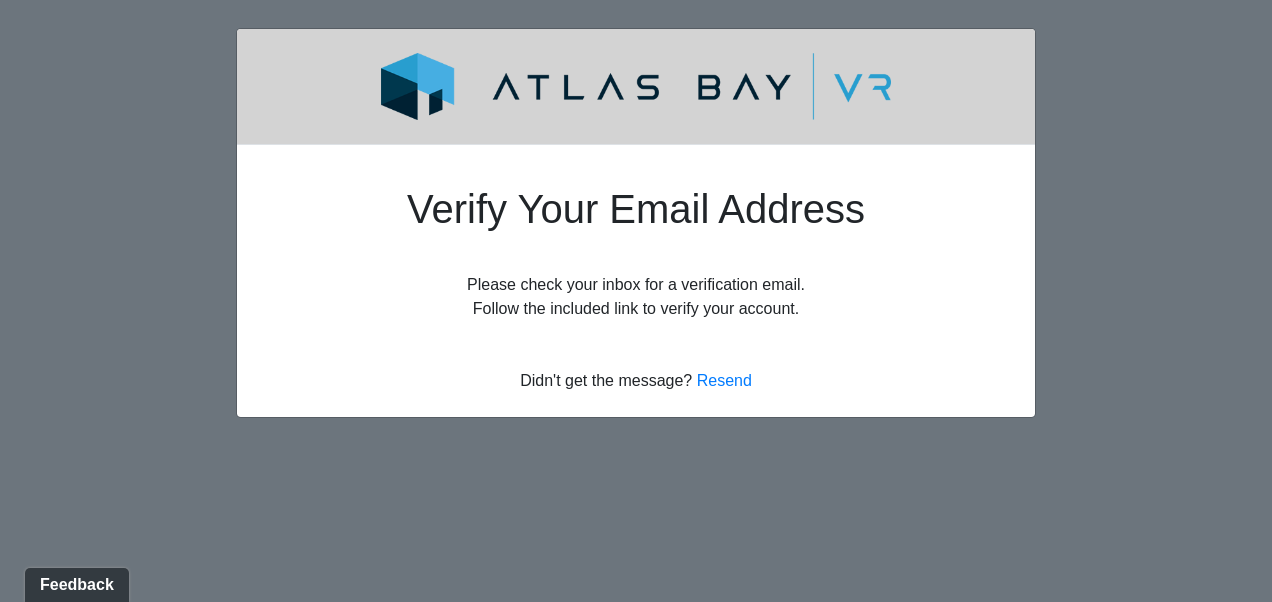 click on "Verify Your Email Address" at bounding box center [636, 209] 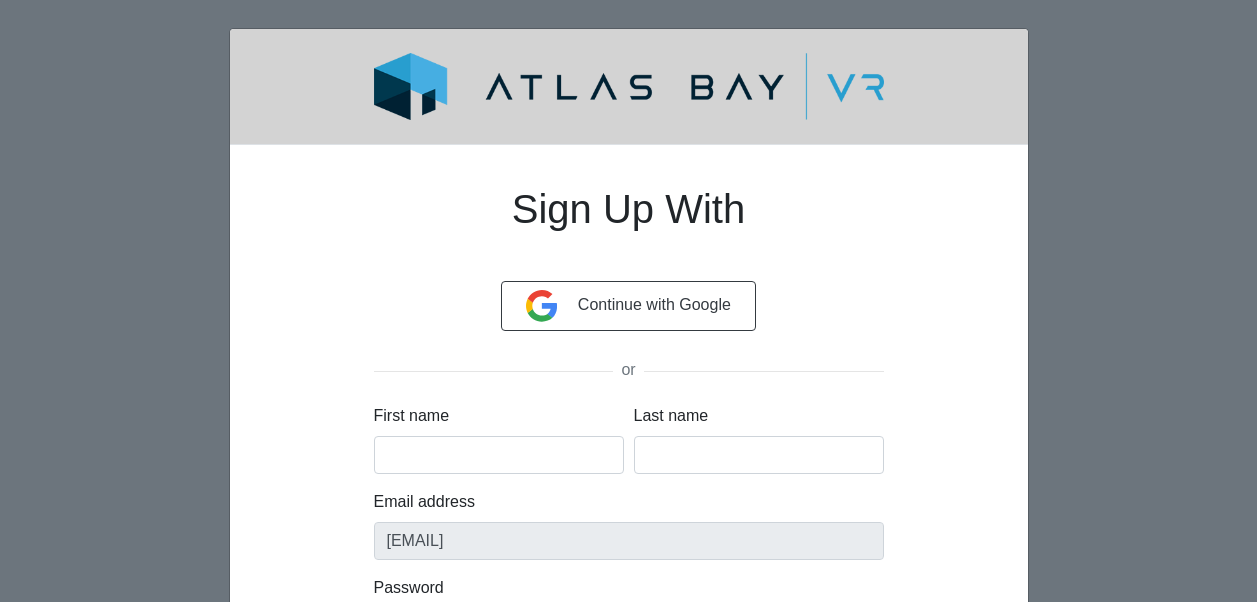 scroll, scrollTop: 0, scrollLeft: 0, axis: both 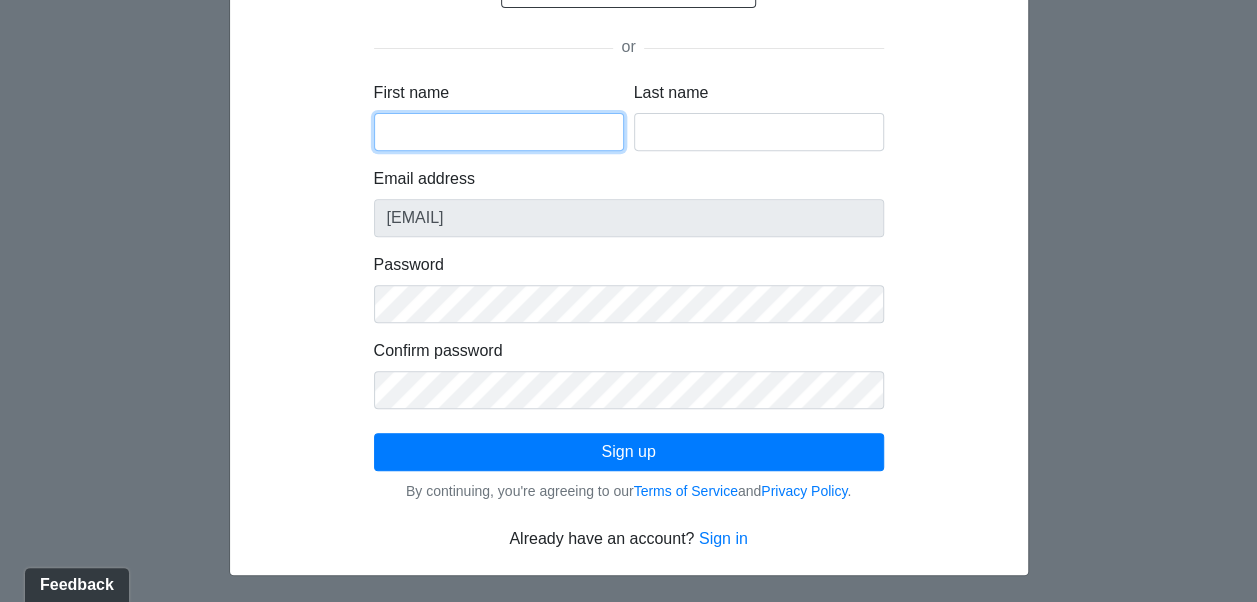 click on "First name" at bounding box center (499, 132) 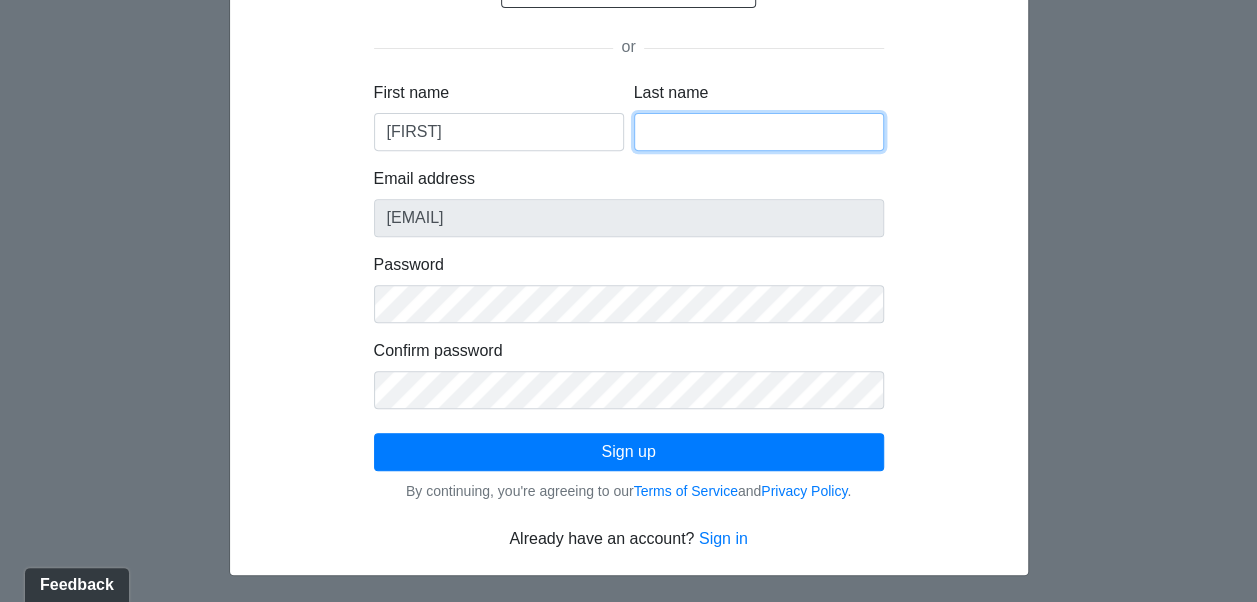 type on "Sol" 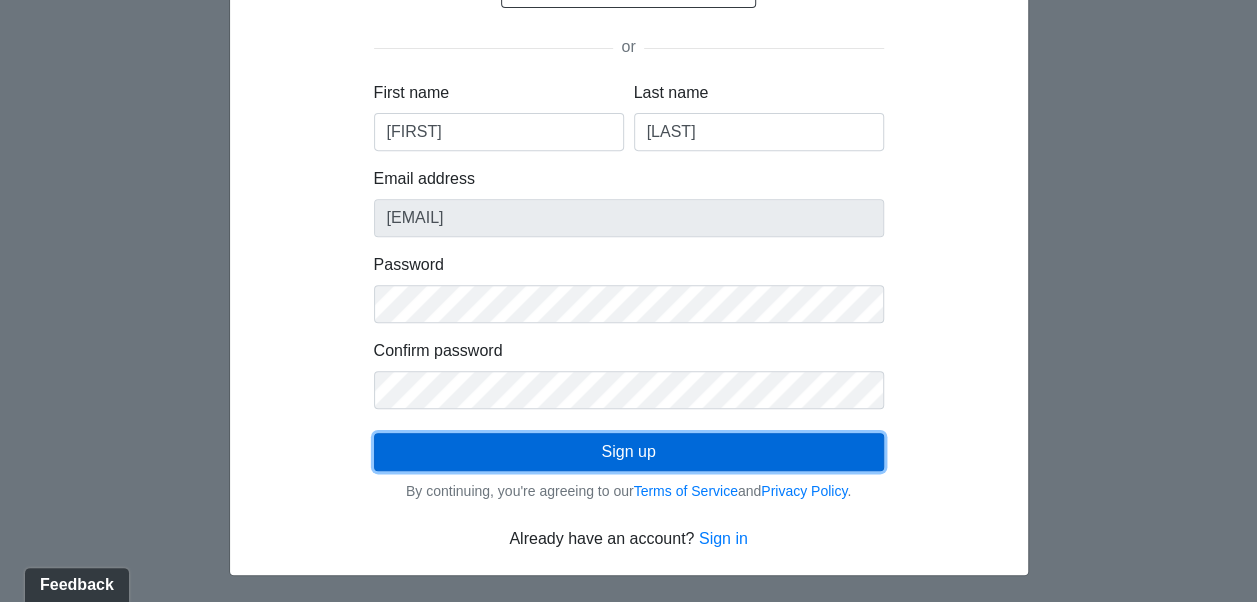 click on "Sign up" at bounding box center [629, 452] 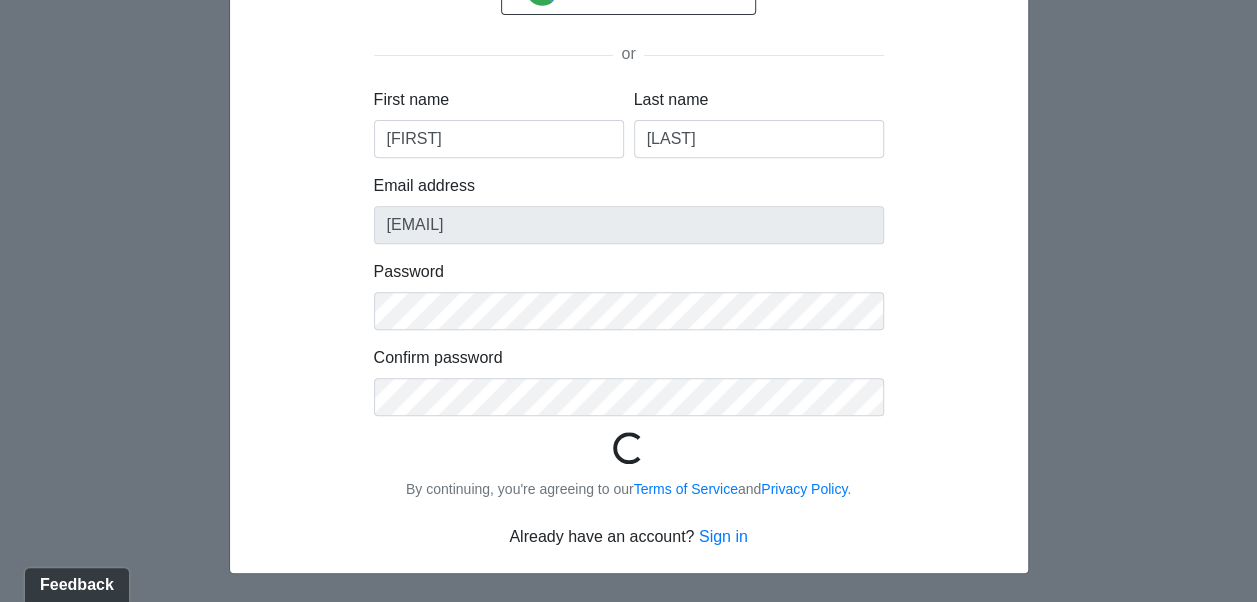 scroll, scrollTop: 313, scrollLeft: 0, axis: vertical 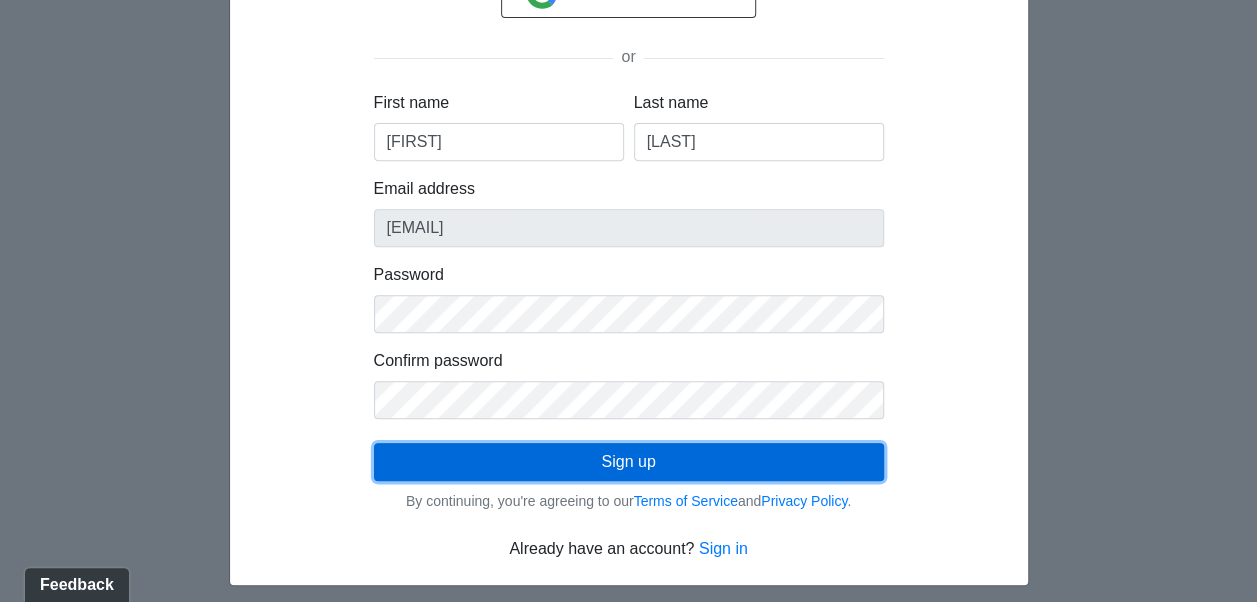 click on "Sign up" at bounding box center [629, 462] 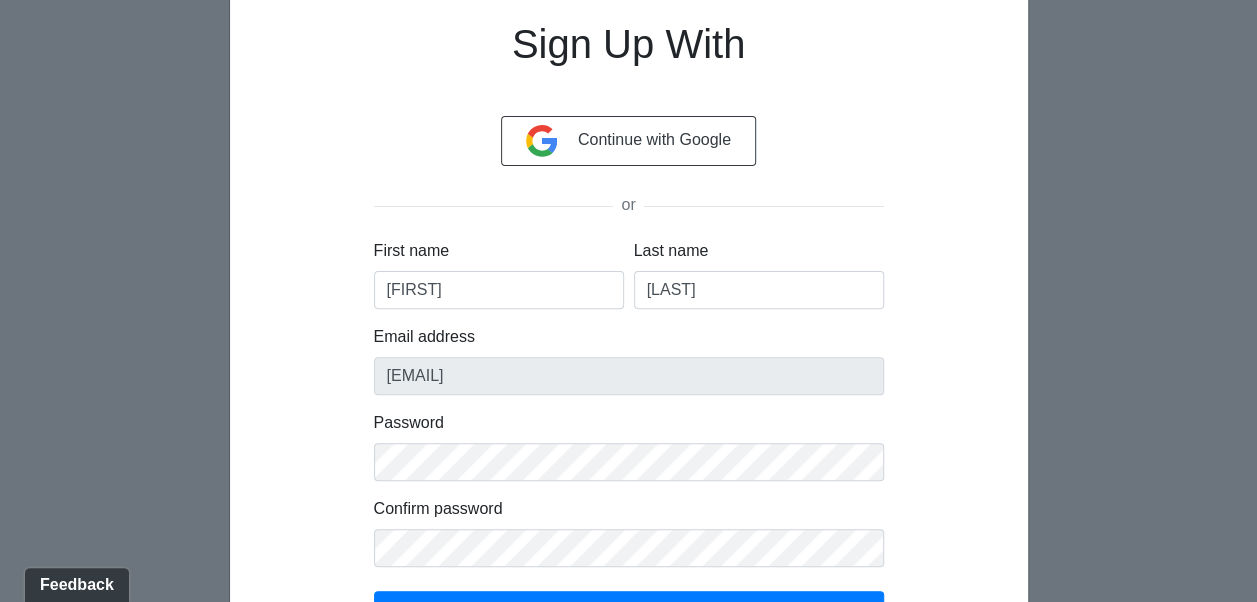 scroll, scrollTop: 300, scrollLeft: 0, axis: vertical 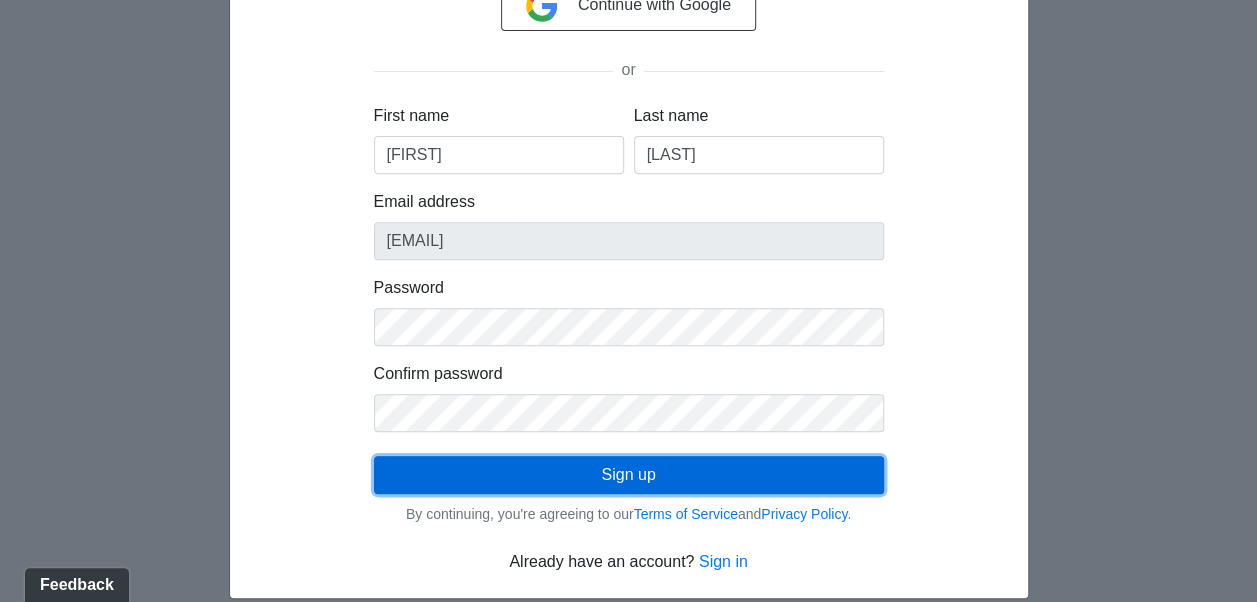 click on "Sign up" at bounding box center (629, 475) 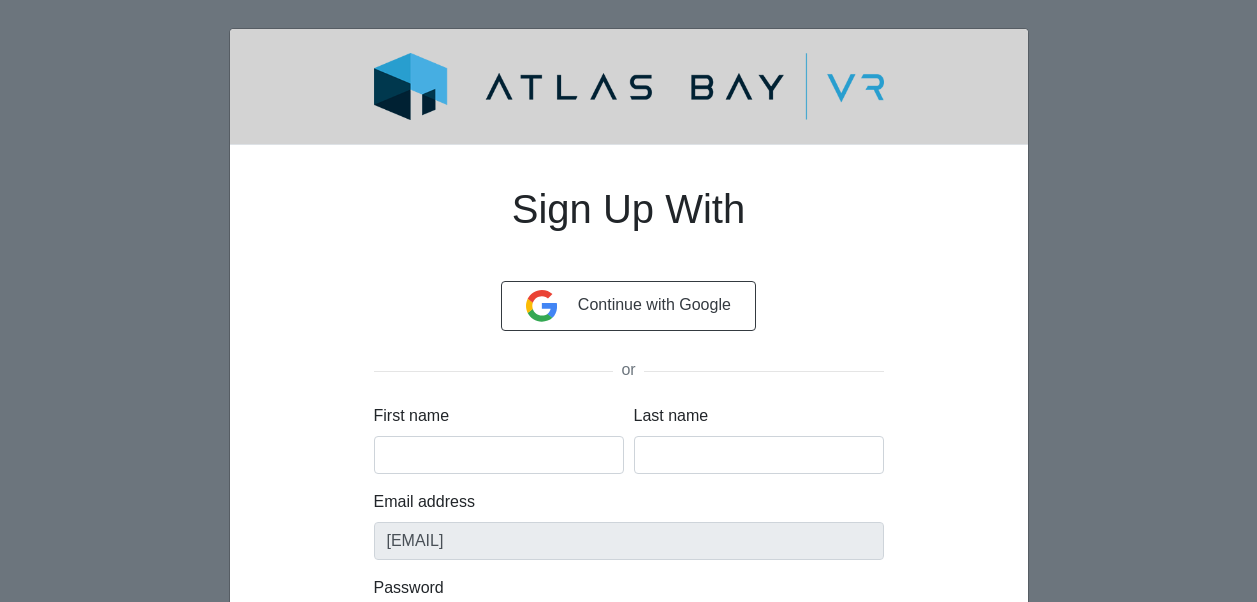 scroll, scrollTop: 0, scrollLeft: 0, axis: both 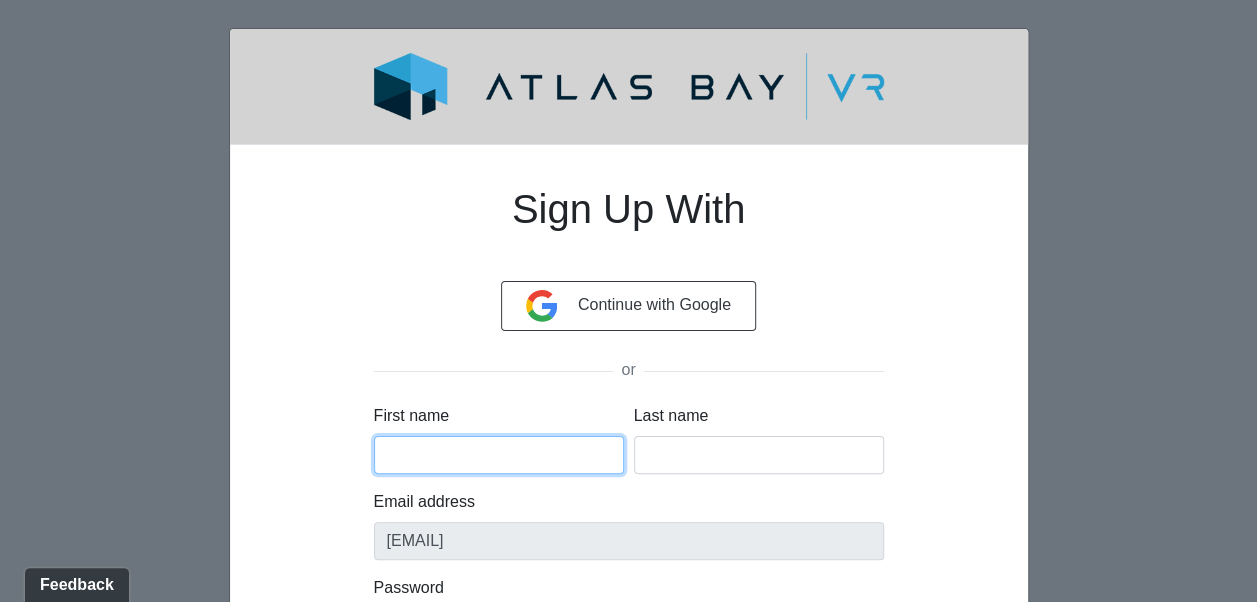 click on "First name" at bounding box center [499, 455] 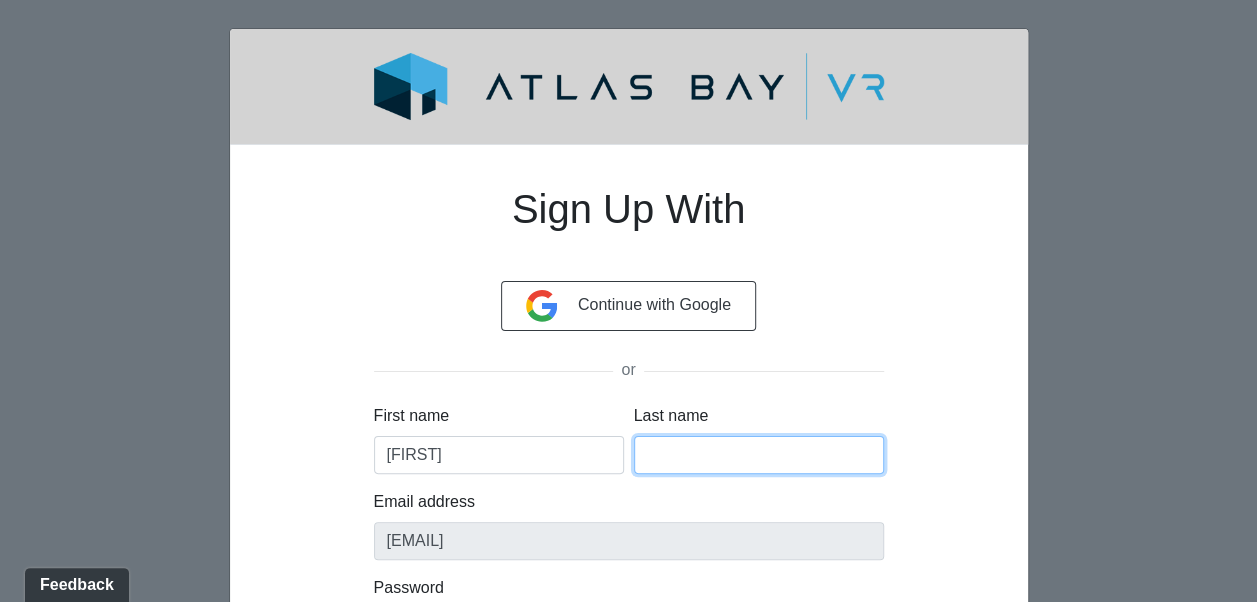 type on "Sol" 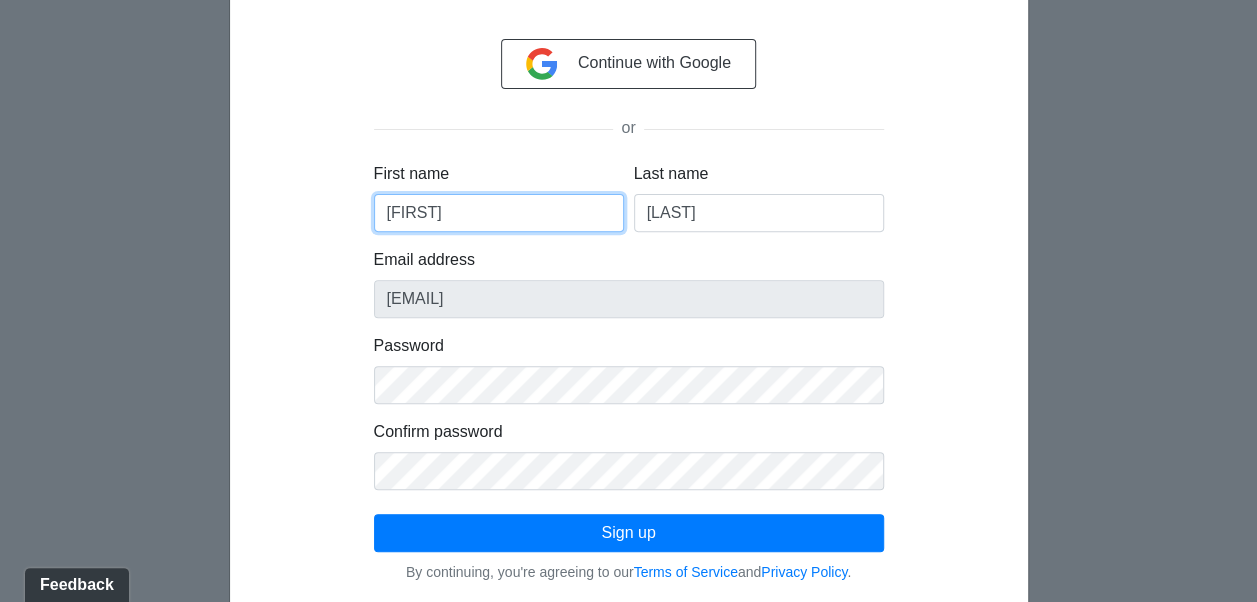 scroll, scrollTop: 300, scrollLeft: 0, axis: vertical 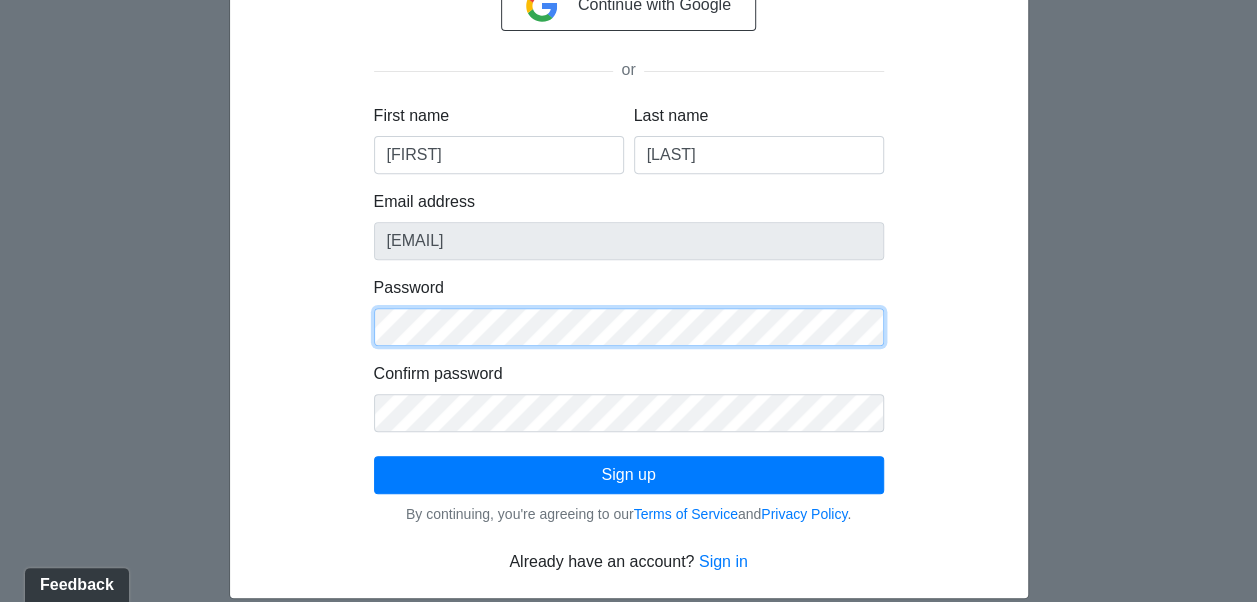 click on "Sign Up With
Continue with Google
or First name   Daniel Last name   Sol Email address   dsol@liverangewater.com Password   Confirm password   Loading... Sign up By continuing, you're agreeing to our  Terms of Service  and  Privacy Policy . Already have an account?   Sign in Verify Your Email Address Please check your inbox for a verification email. Follow the included link to verify your account. Didn't get the message?   Resend Loading..." at bounding box center [629, 217] 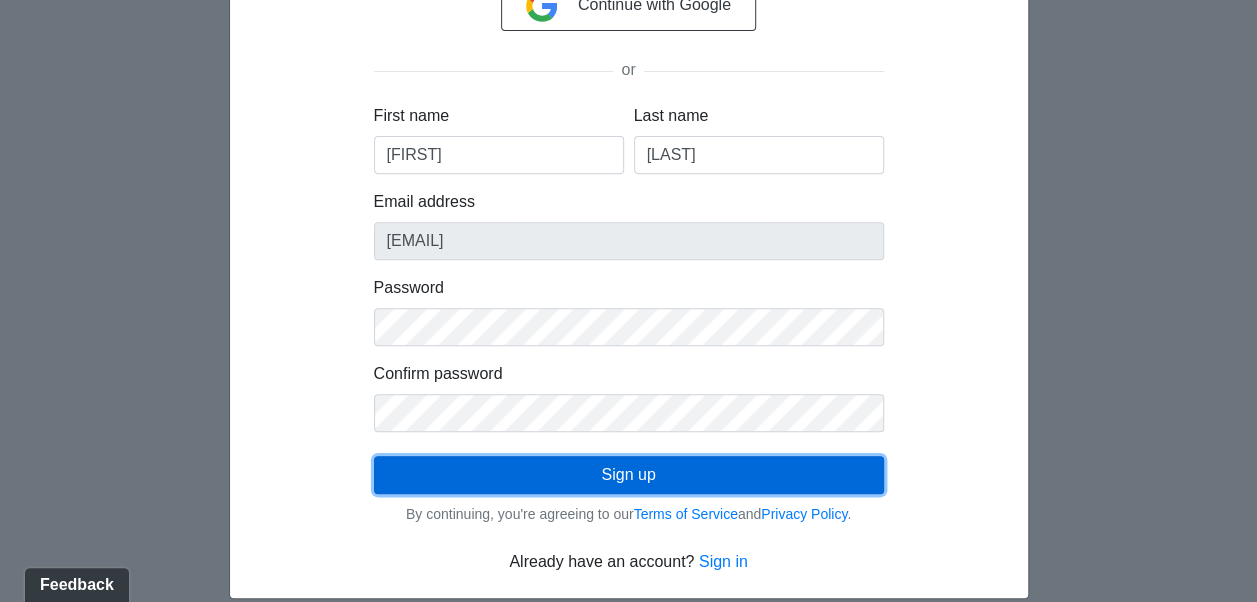 click on "Sign up" at bounding box center [629, 475] 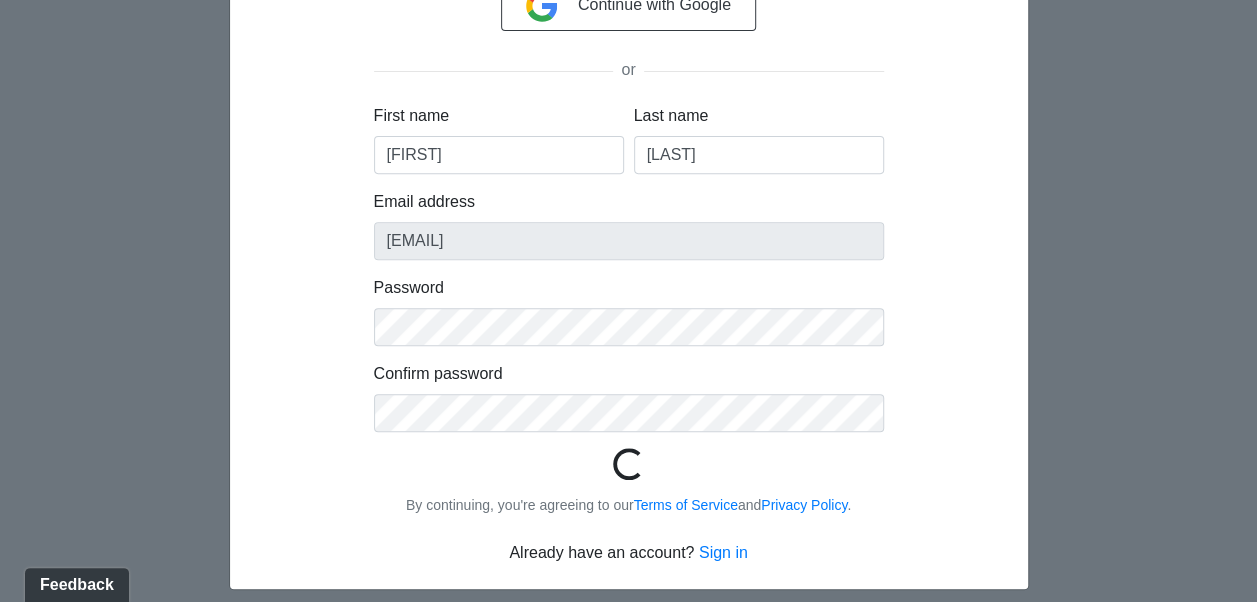click on "Loading..." at bounding box center [629, 466] 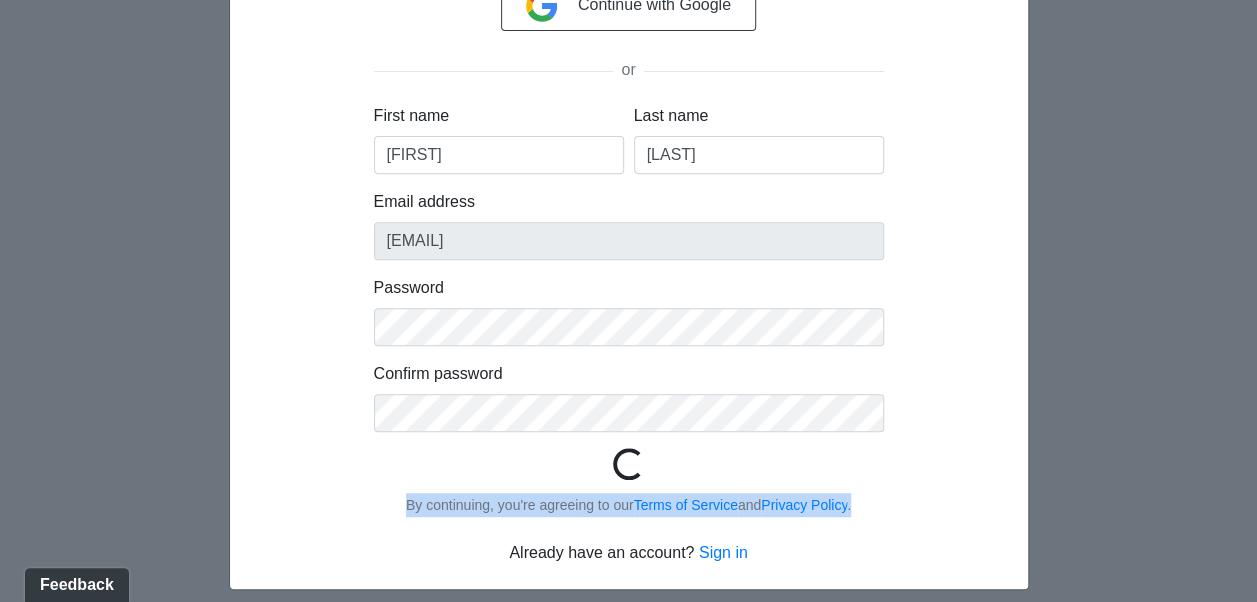 click on "First name   Daniel Last name   Sol Email address   dsol@liverangewater.com Password   Confirm password   Loading... Sign up By continuing, you're agreeing to our  Terms of Service  and  Privacy Policy ." at bounding box center (629, 310) 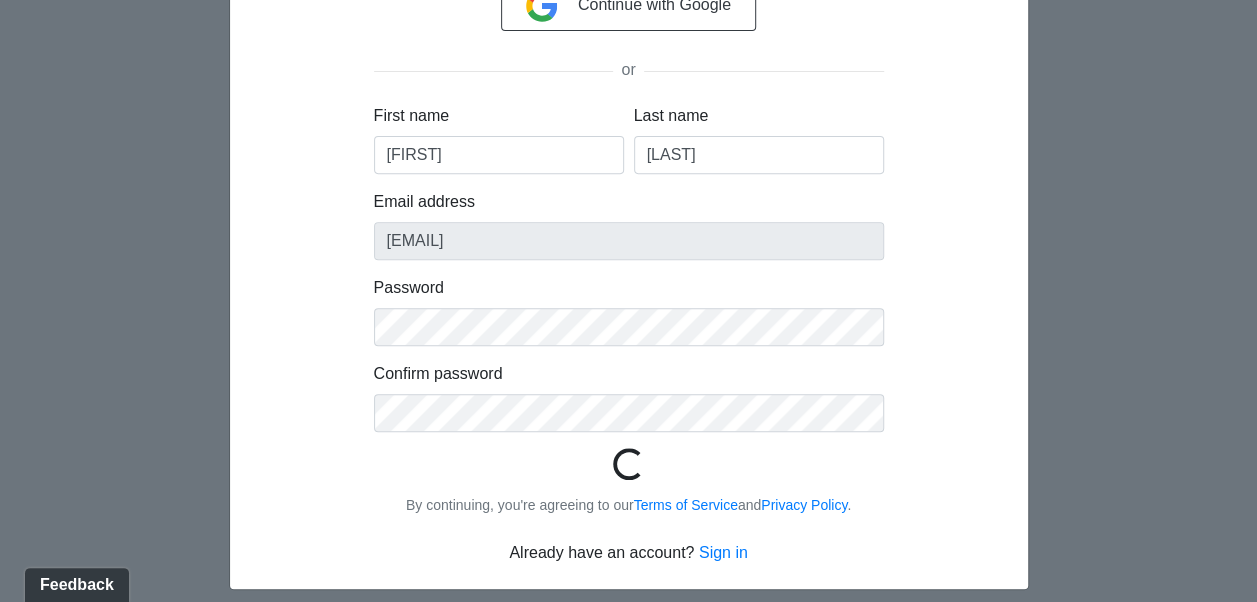 click on "Loading..." at bounding box center (629, 466) 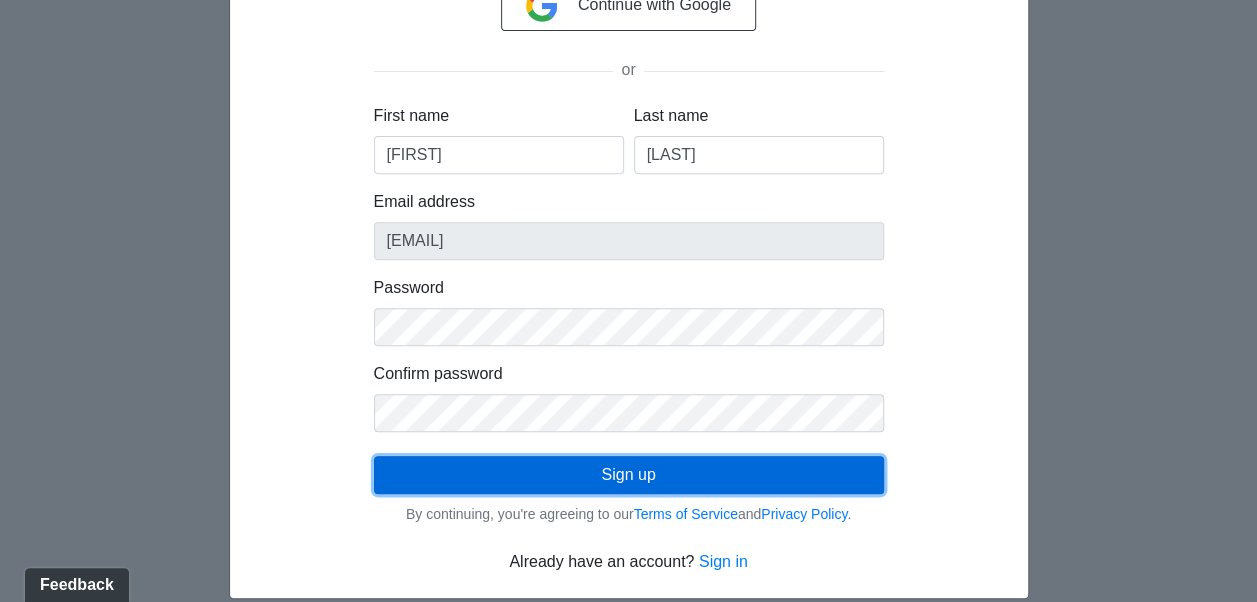 drag, startPoint x: 522, startPoint y: 468, endPoint x: 467, endPoint y: 466, distance: 55.03635 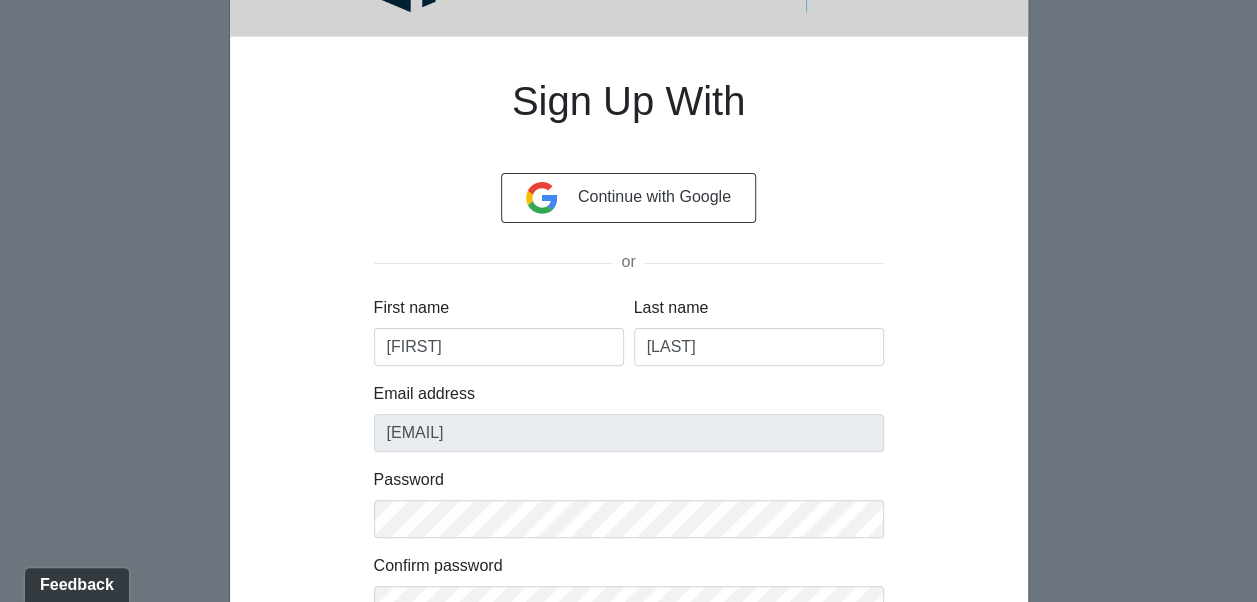scroll, scrollTop: 0, scrollLeft: 0, axis: both 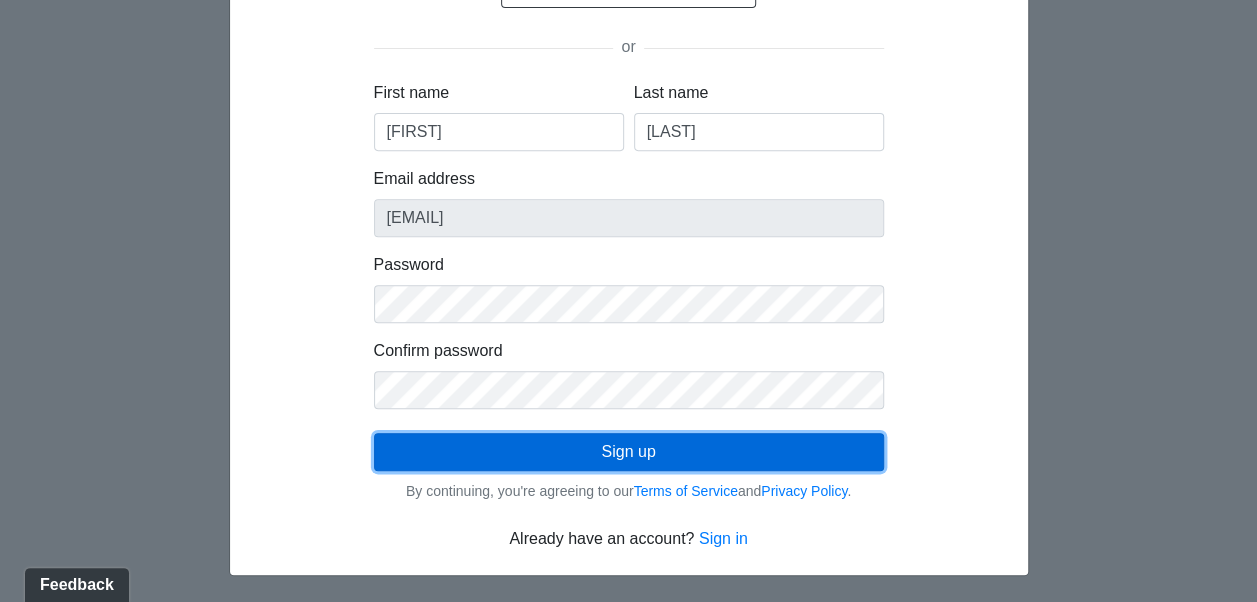 click on "Sign up" at bounding box center [629, 452] 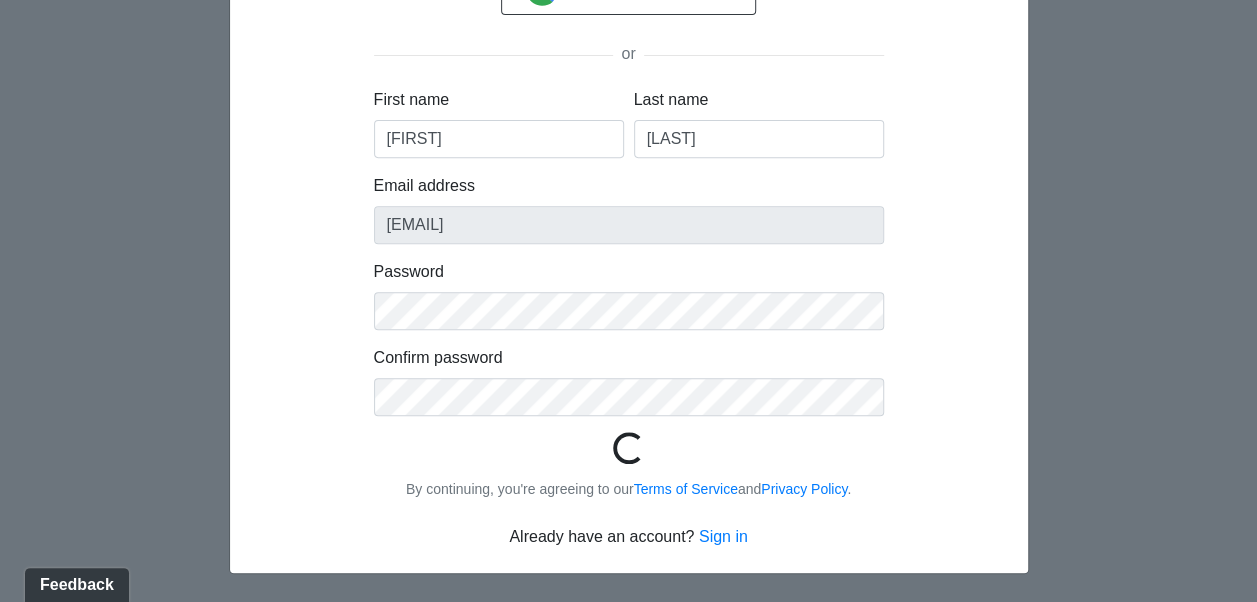scroll, scrollTop: 313, scrollLeft: 0, axis: vertical 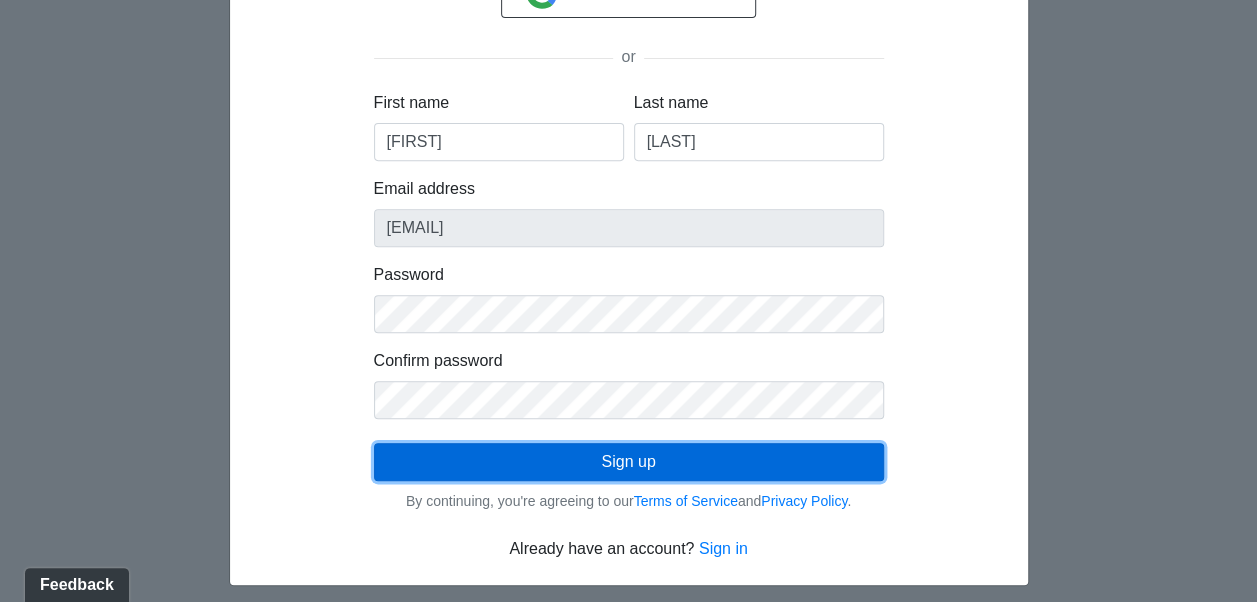 click on "Sign up" at bounding box center (629, 462) 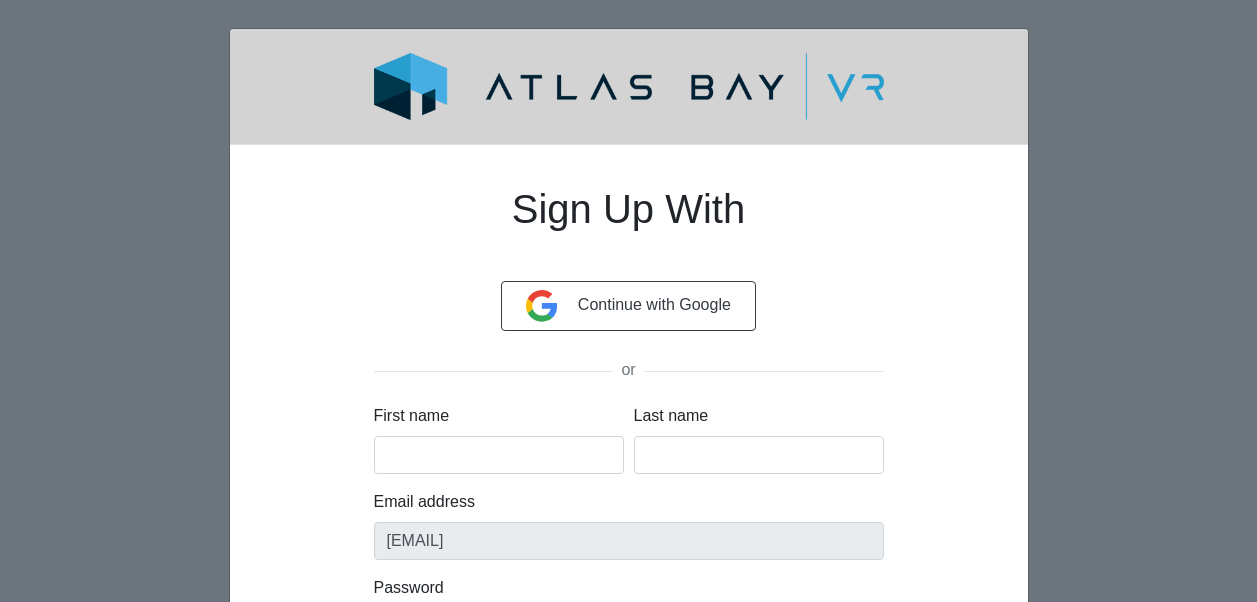 scroll, scrollTop: 313, scrollLeft: 0, axis: vertical 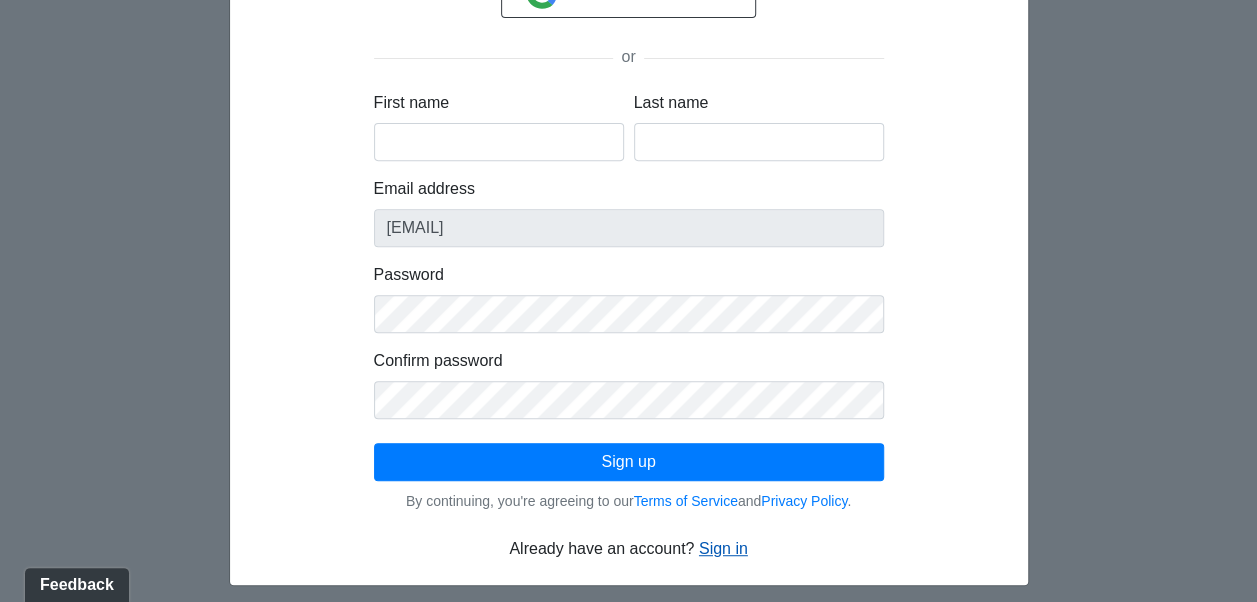 click on "Sign in" at bounding box center (723, 548) 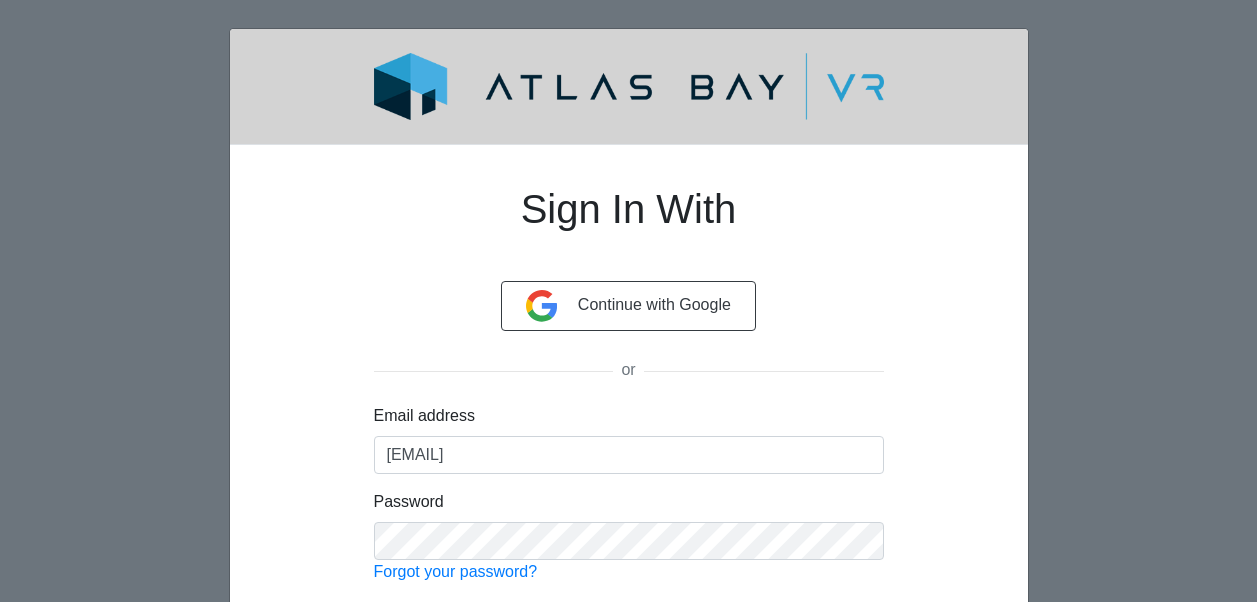 scroll, scrollTop: 0, scrollLeft: 0, axis: both 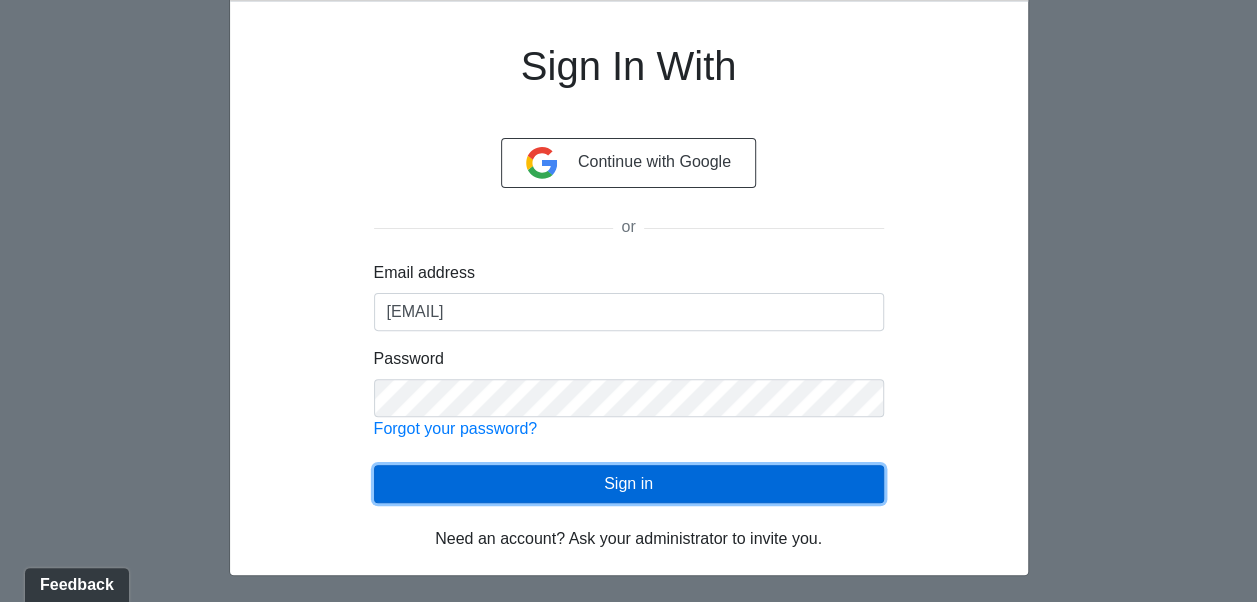 click on "Sign in" at bounding box center (629, 484) 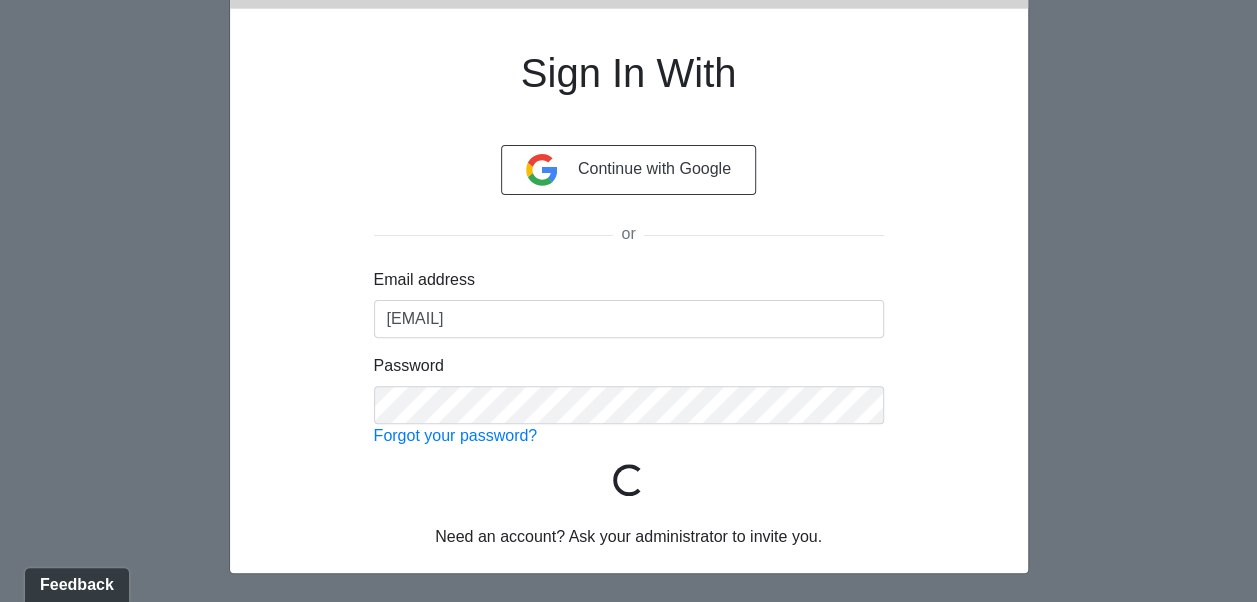 scroll, scrollTop: 133, scrollLeft: 0, axis: vertical 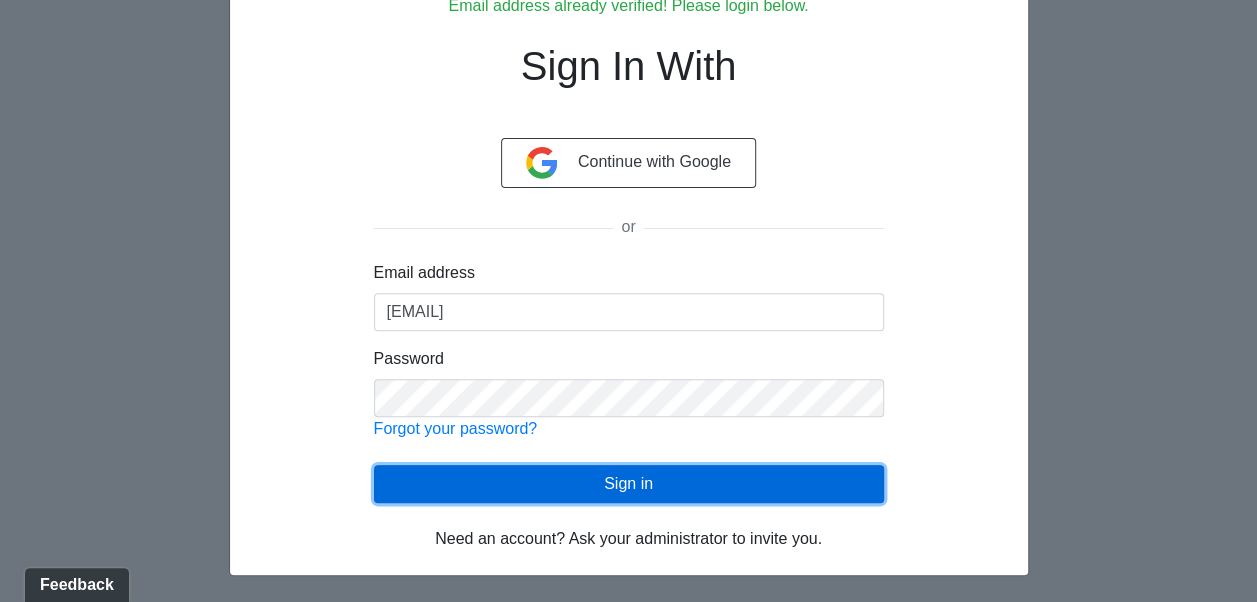 click on "Sign in" at bounding box center (629, 484) 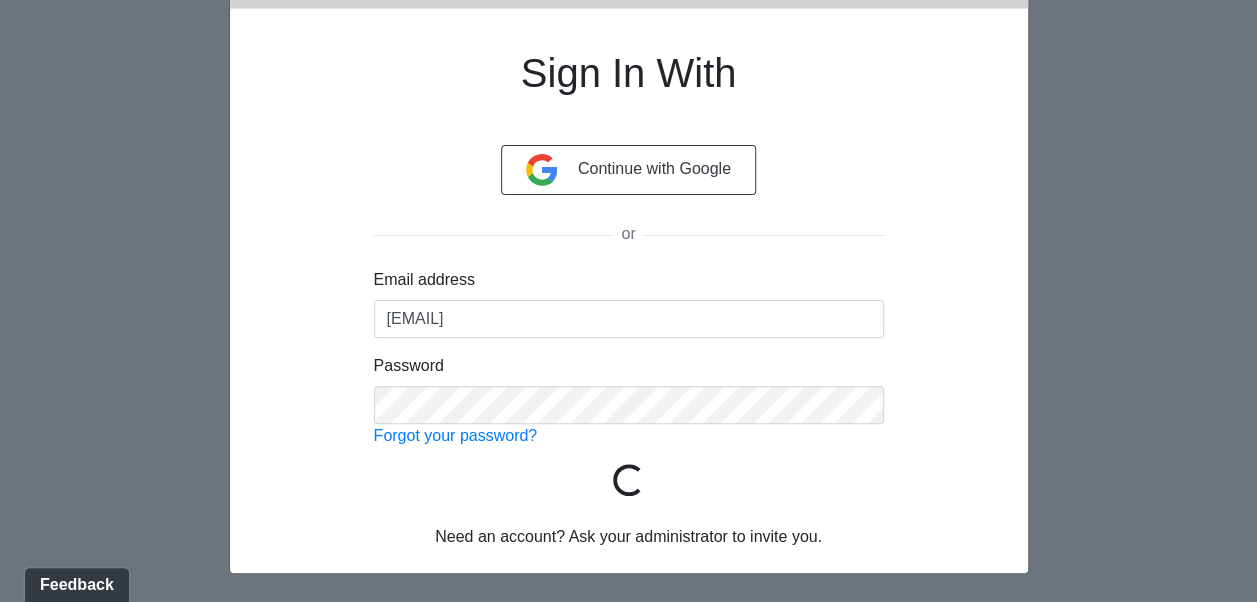 scroll, scrollTop: 133, scrollLeft: 0, axis: vertical 